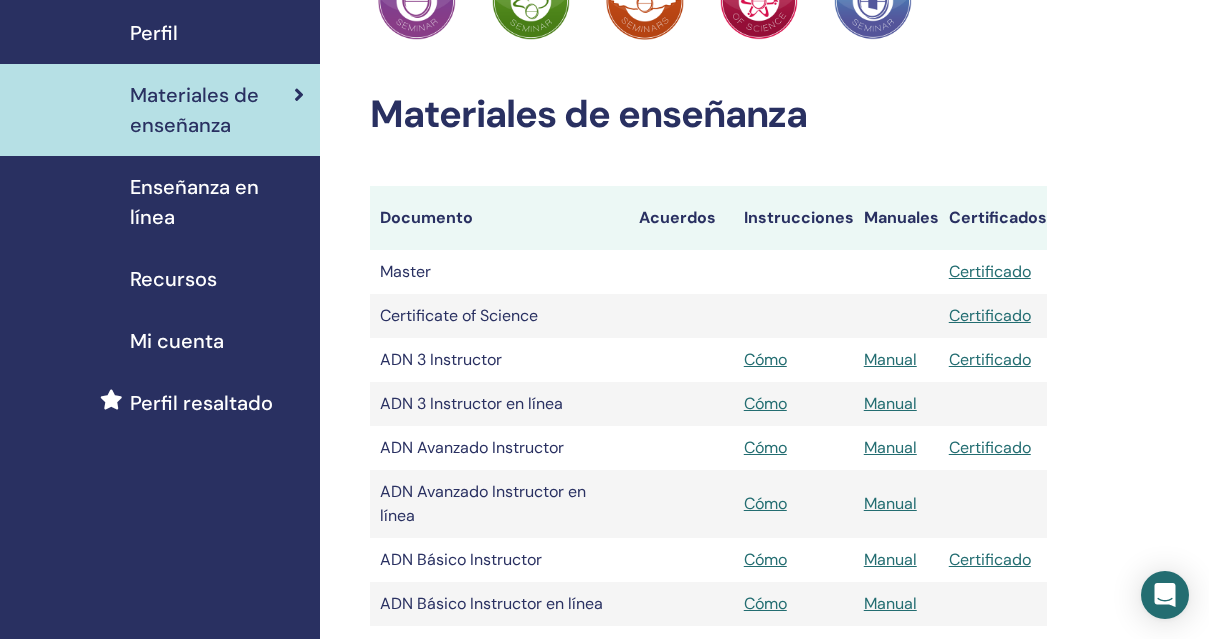 scroll, scrollTop: 0, scrollLeft: 0, axis: both 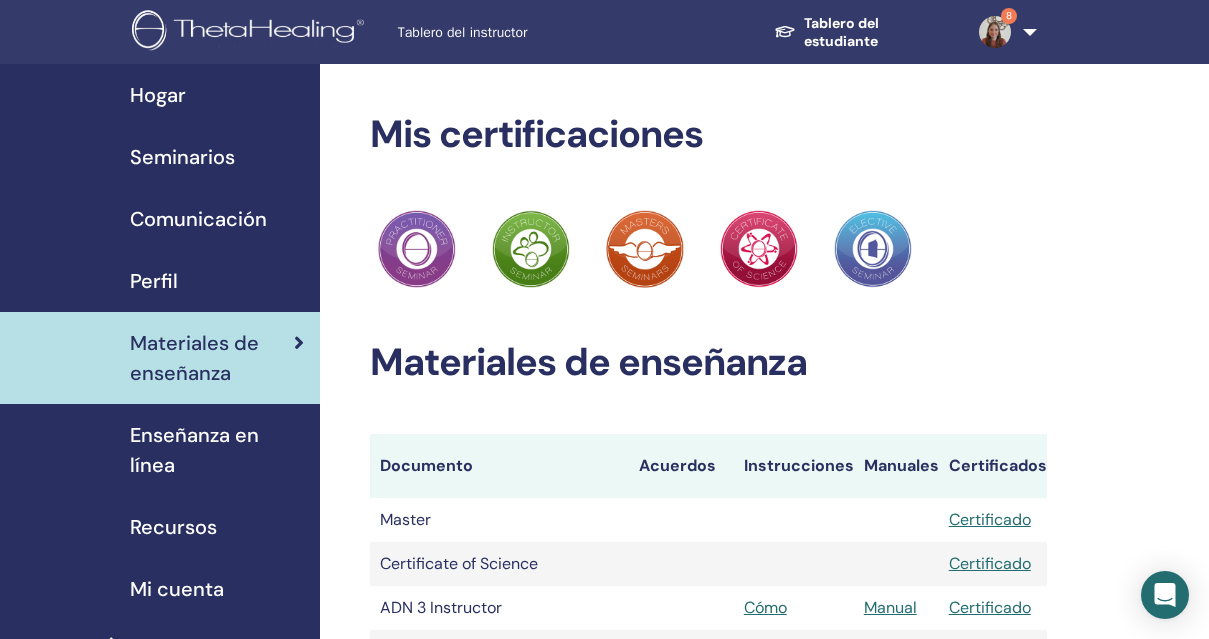 click on "Seminarios" at bounding box center (182, 157) 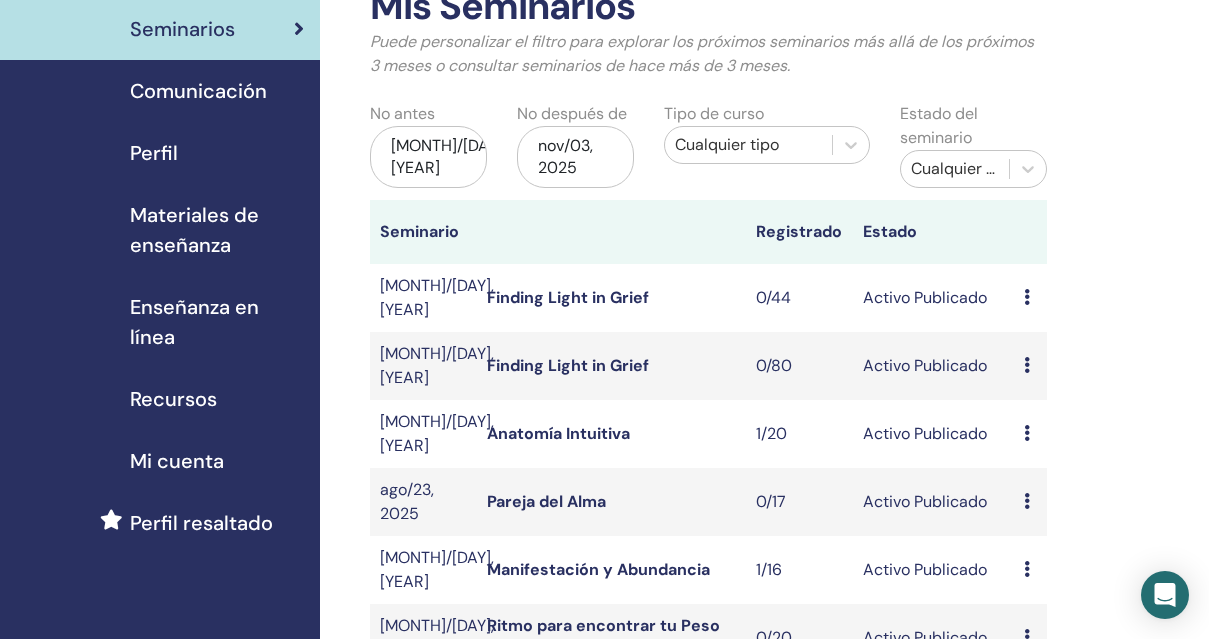 scroll, scrollTop: 120, scrollLeft: 0, axis: vertical 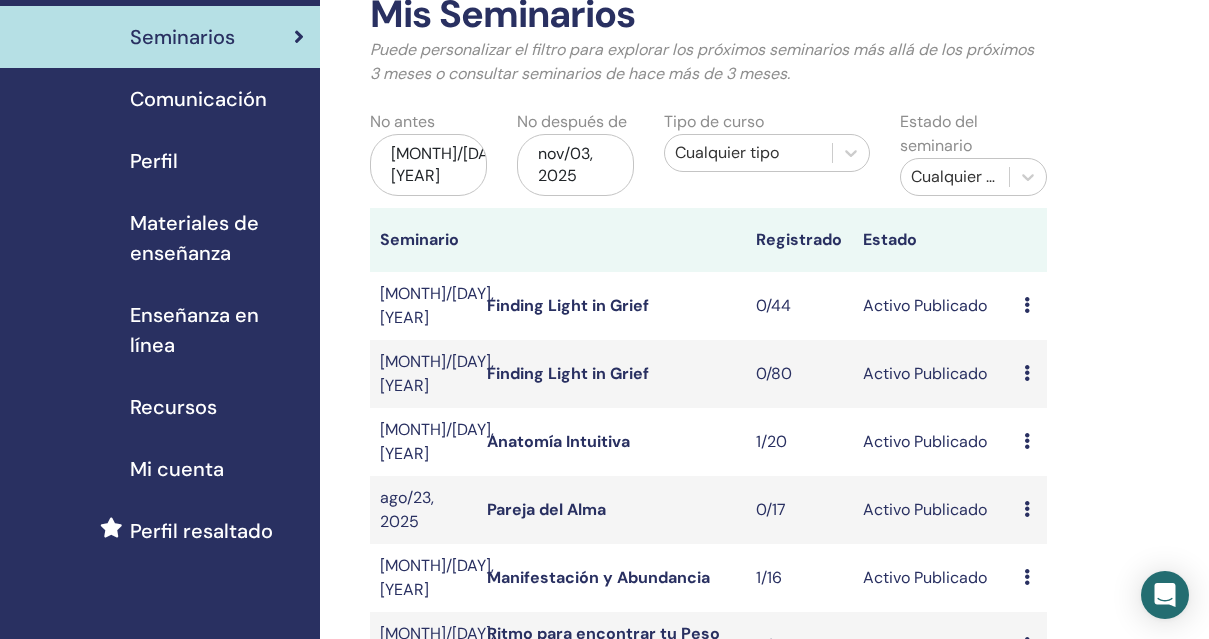 click on "nov/03, 2025" at bounding box center (575, 165) 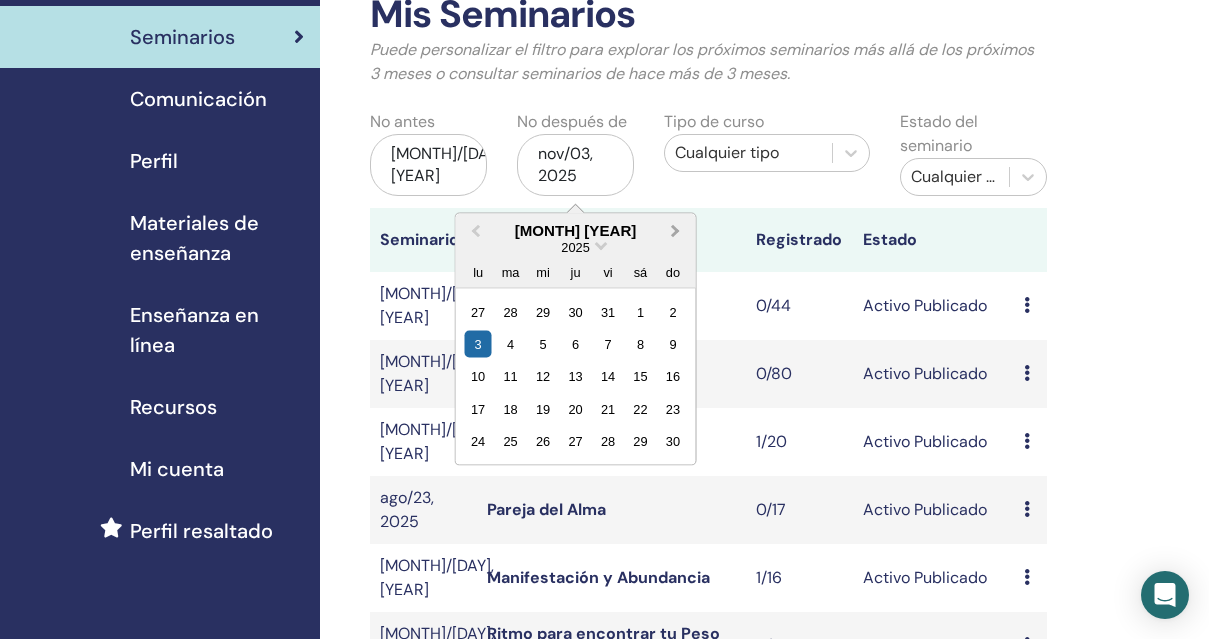click on "Next Month" at bounding box center [678, 231] 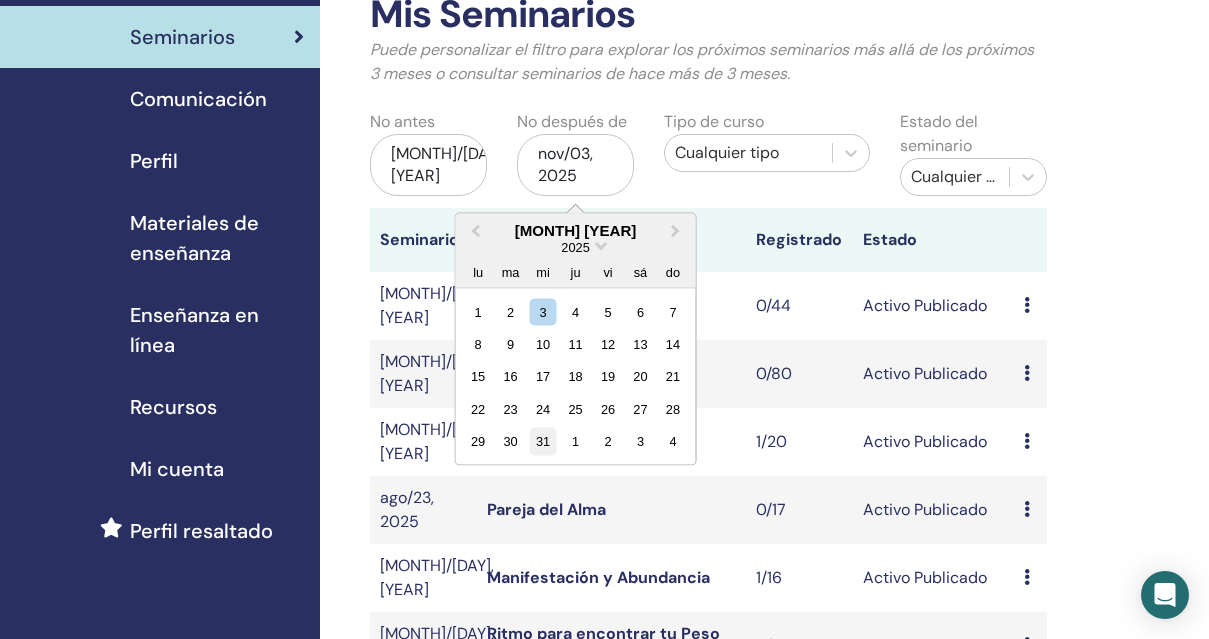 click on "31" at bounding box center [543, 441] 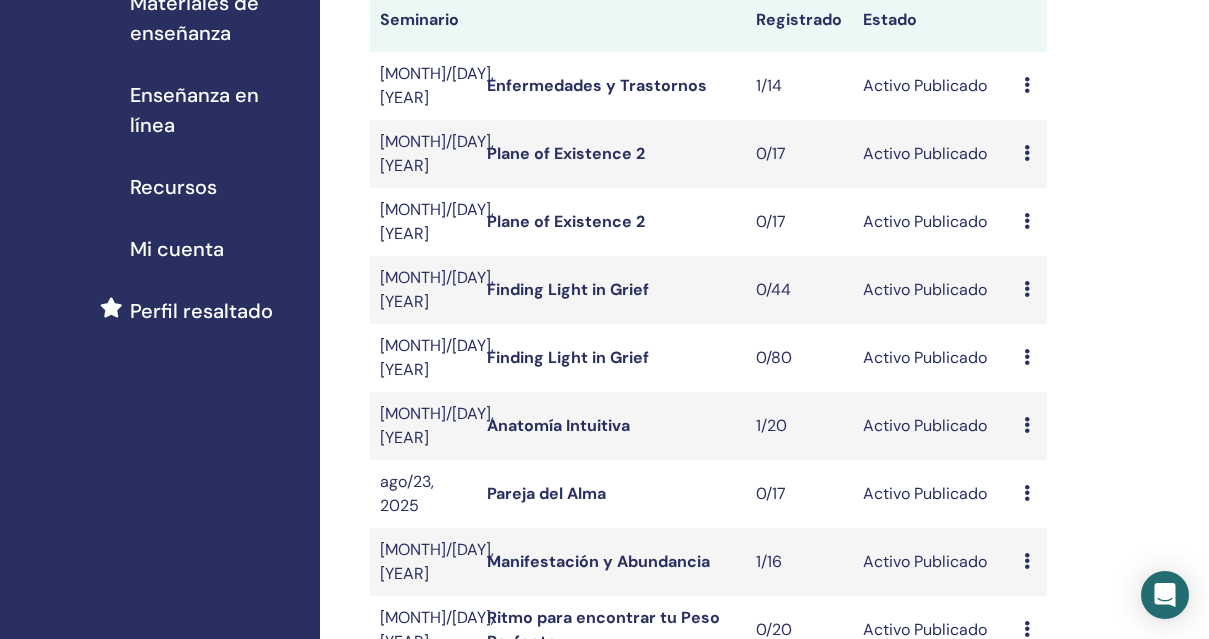 scroll, scrollTop: 339, scrollLeft: 0, axis: vertical 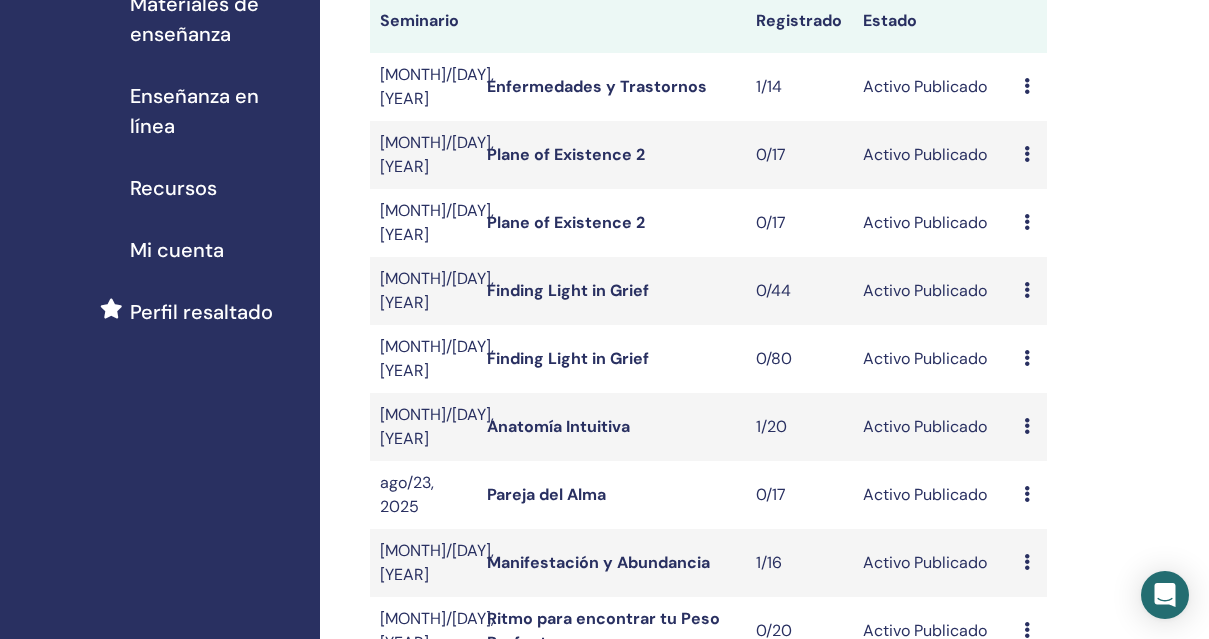 click on "Plane of Existence 2" at bounding box center (566, 222) 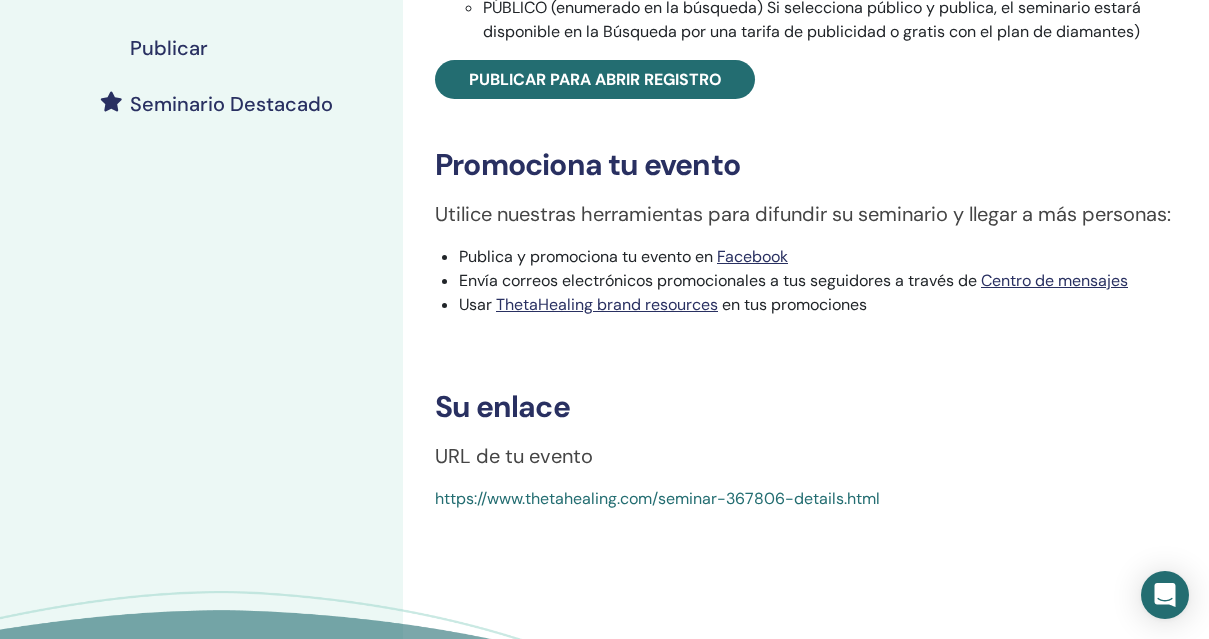 scroll, scrollTop: 509, scrollLeft: 0, axis: vertical 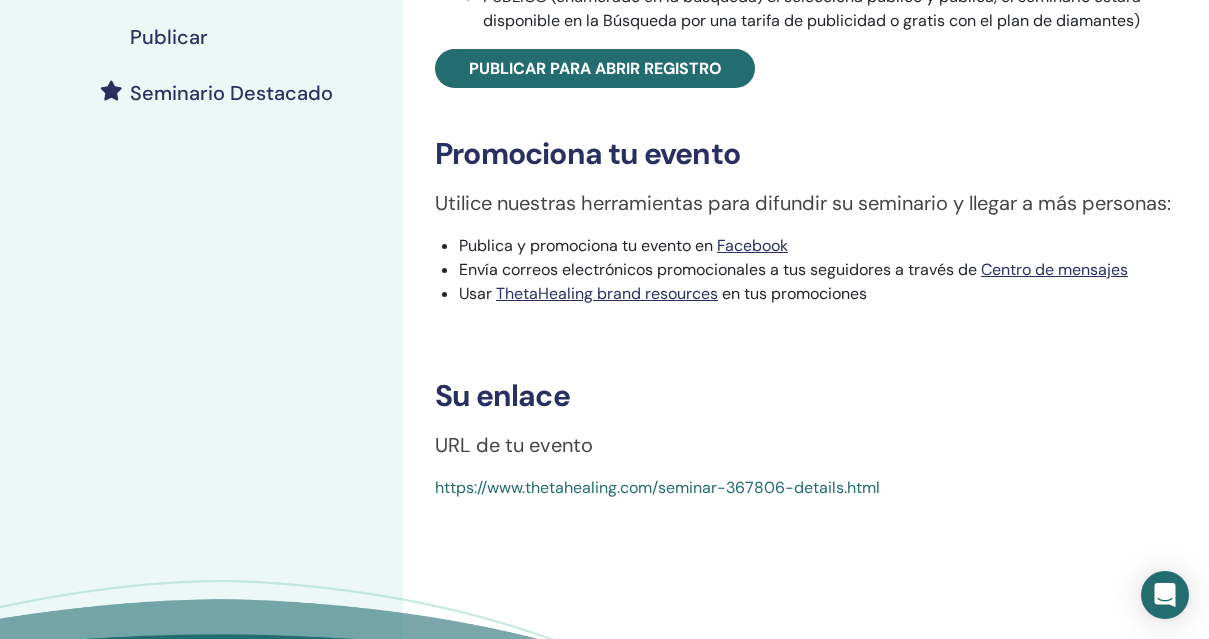 click on "https://www.thetahealing.com/seminar-367806-details.html" at bounding box center [657, 487] 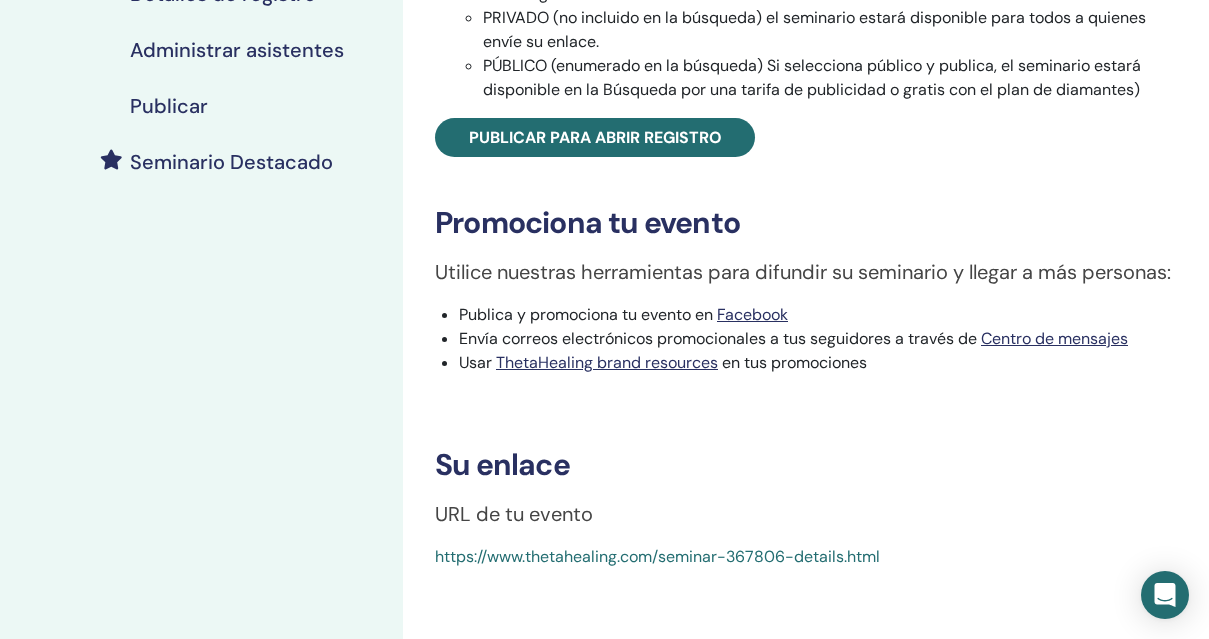 scroll, scrollTop: 476, scrollLeft: 0, axis: vertical 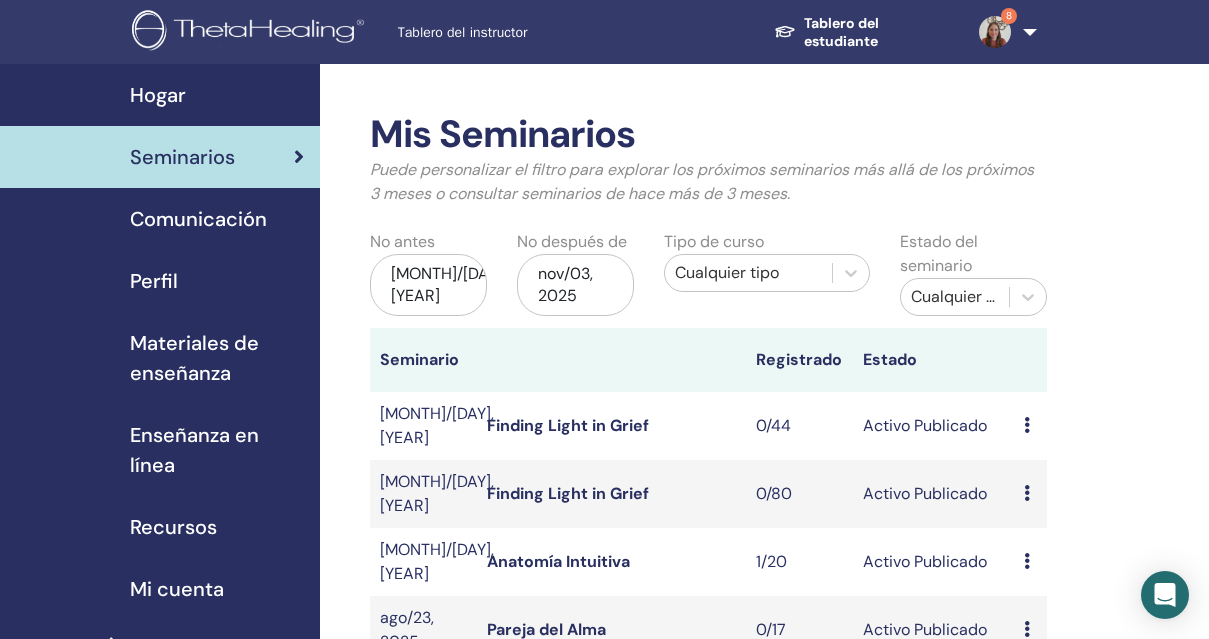 click on "nov/03, 2025" at bounding box center (575, 285) 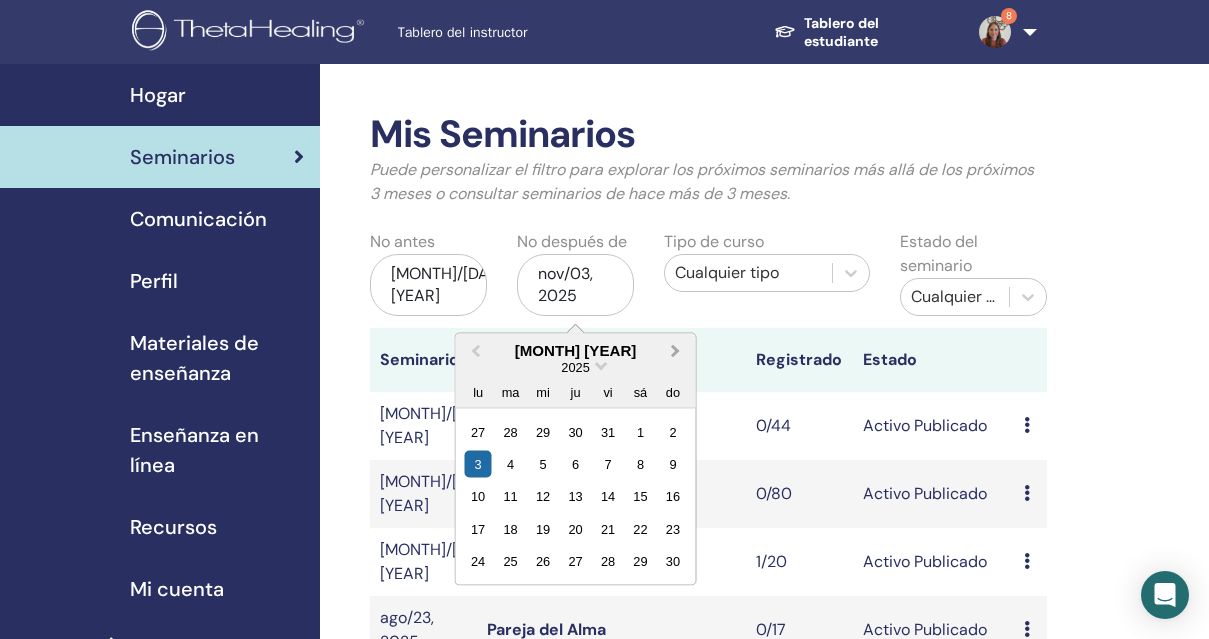click on "Next Month" at bounding box center (676, 350) 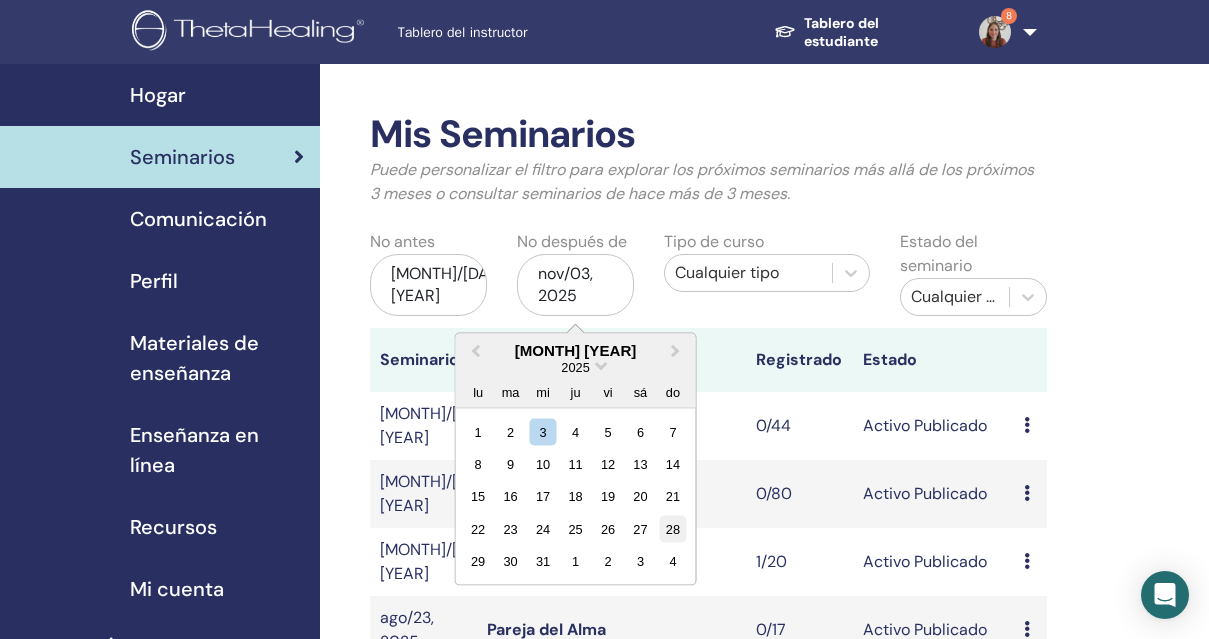 click on "28" at bounding box center [673, 528] 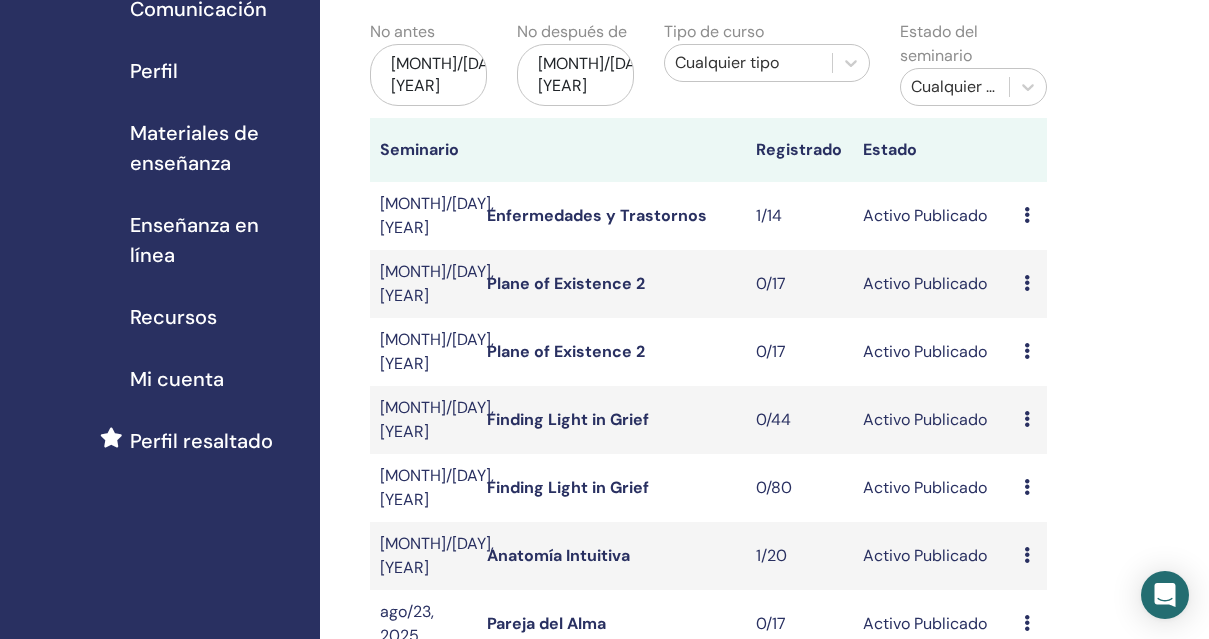 scroll, scrollTop: 265, scrollLeft: 0, axis: vertical 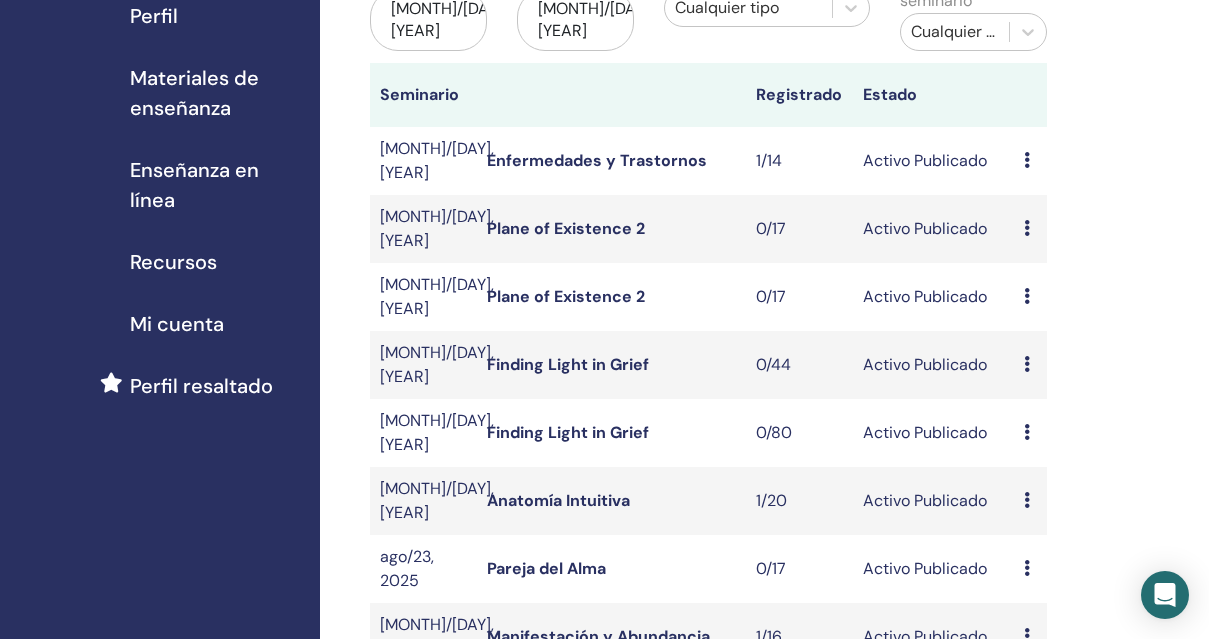 click on "Plane of Existence 2" at bounding box center [566, 228] 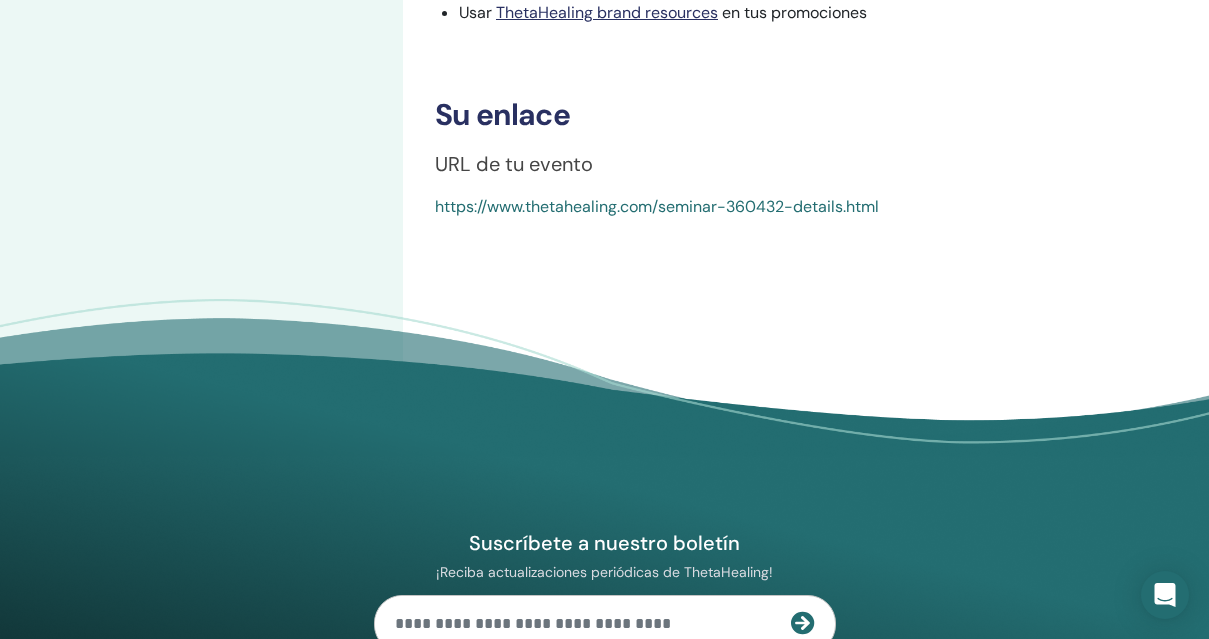 scroll, scrollTop: 789, scrollLeft: 0, axis: vertical 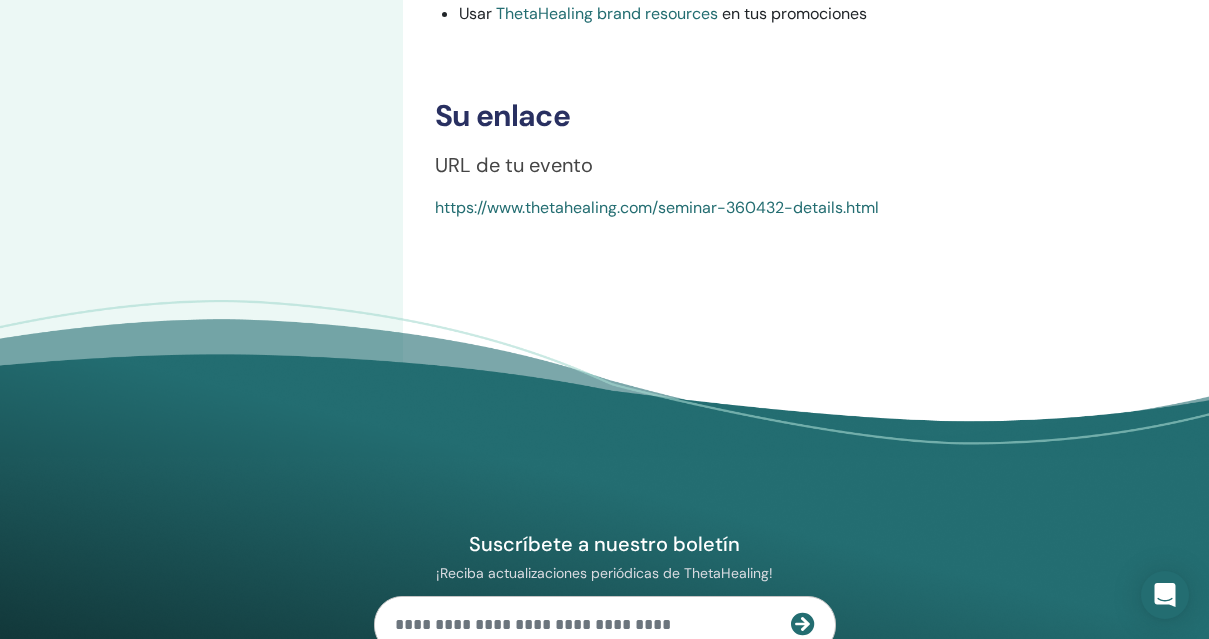 drag, startPoint x: 569, startPoint y: 239, endPoint x: 706, endPoint y: 35, distance: 245.7336 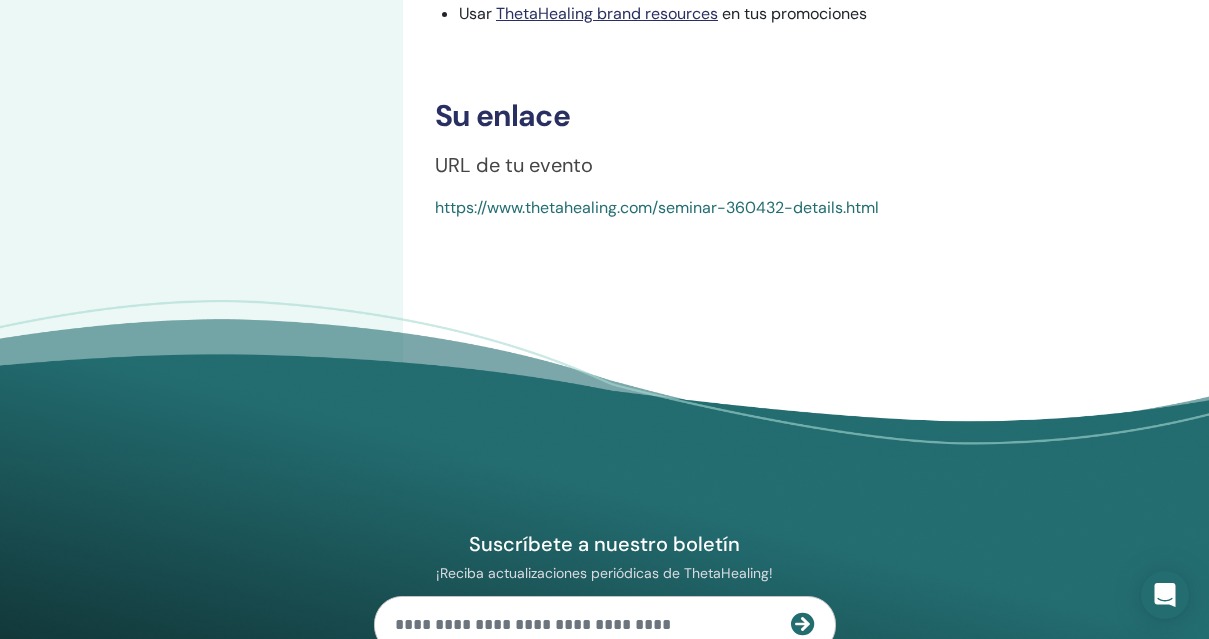 scroll, scrollTop: 0, scrollLeft: 0, axis: both 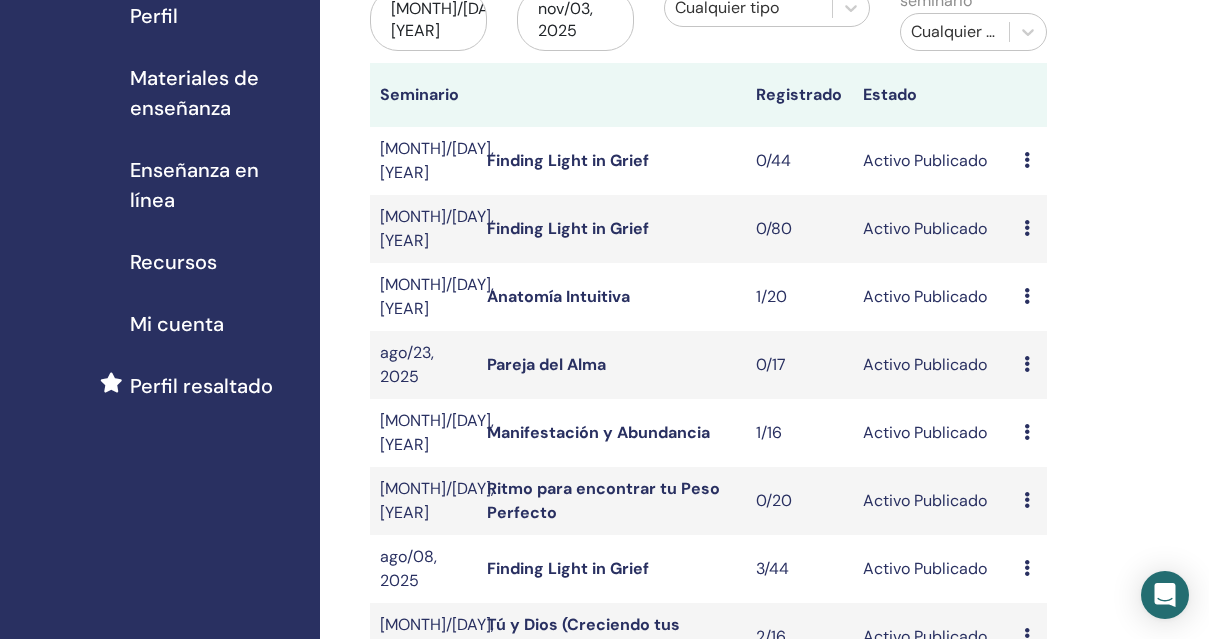 click at bounding box center [611, 95] 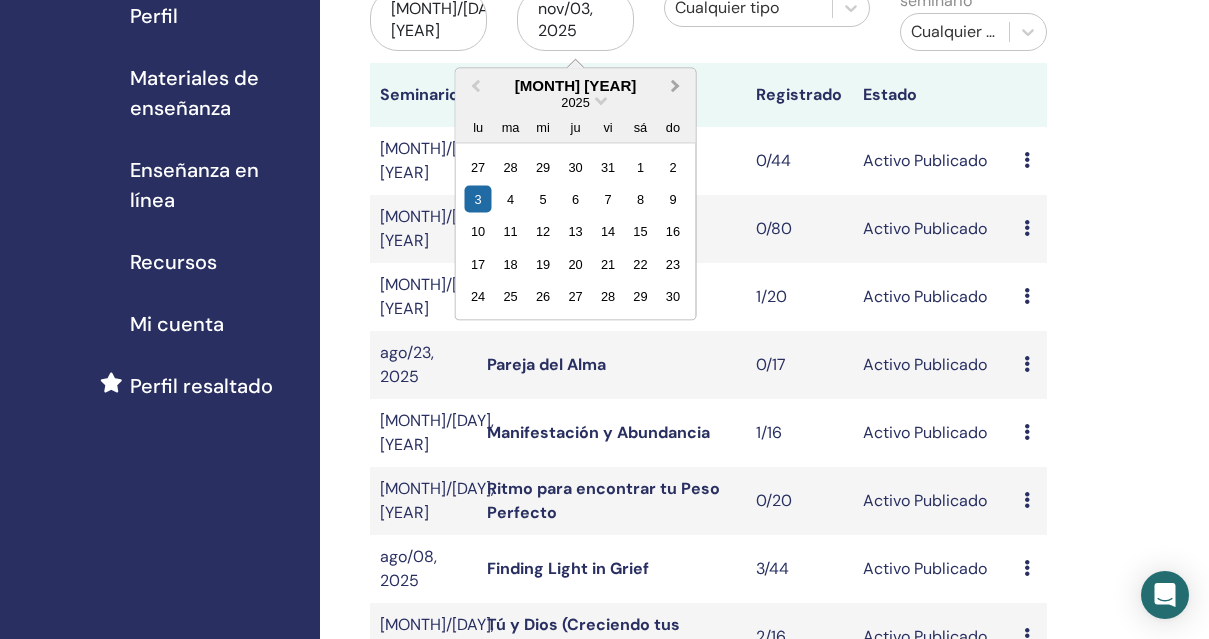 click on "Next Month" at bounding box center [676, 85] 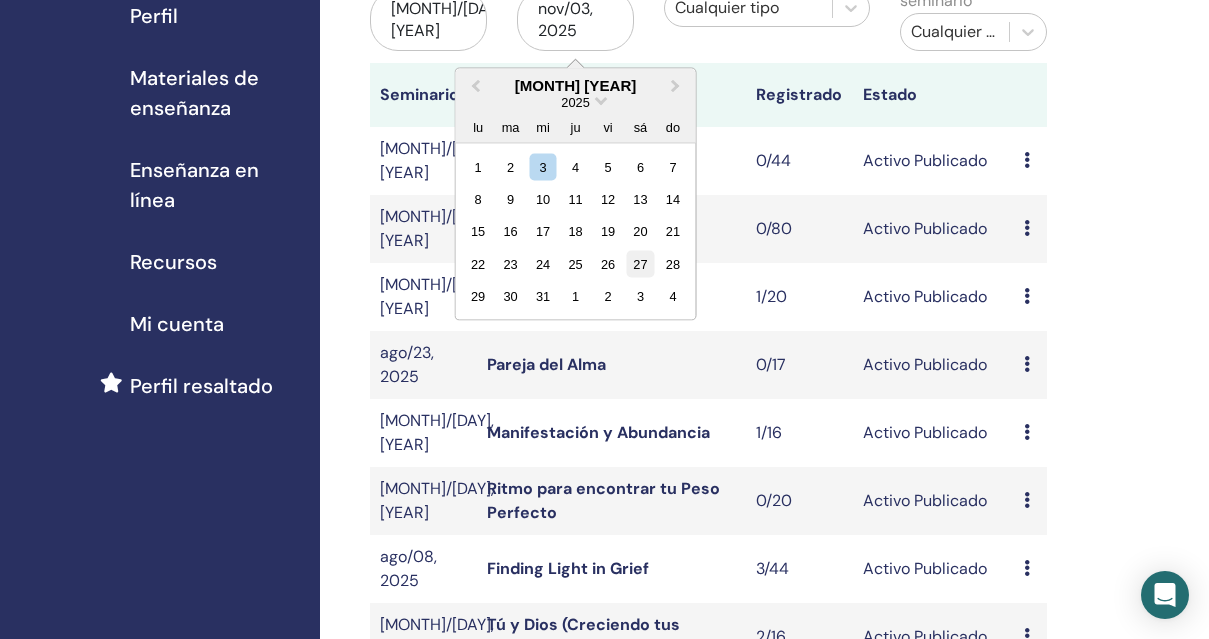 click on "27" at bounding box center [640, 263] 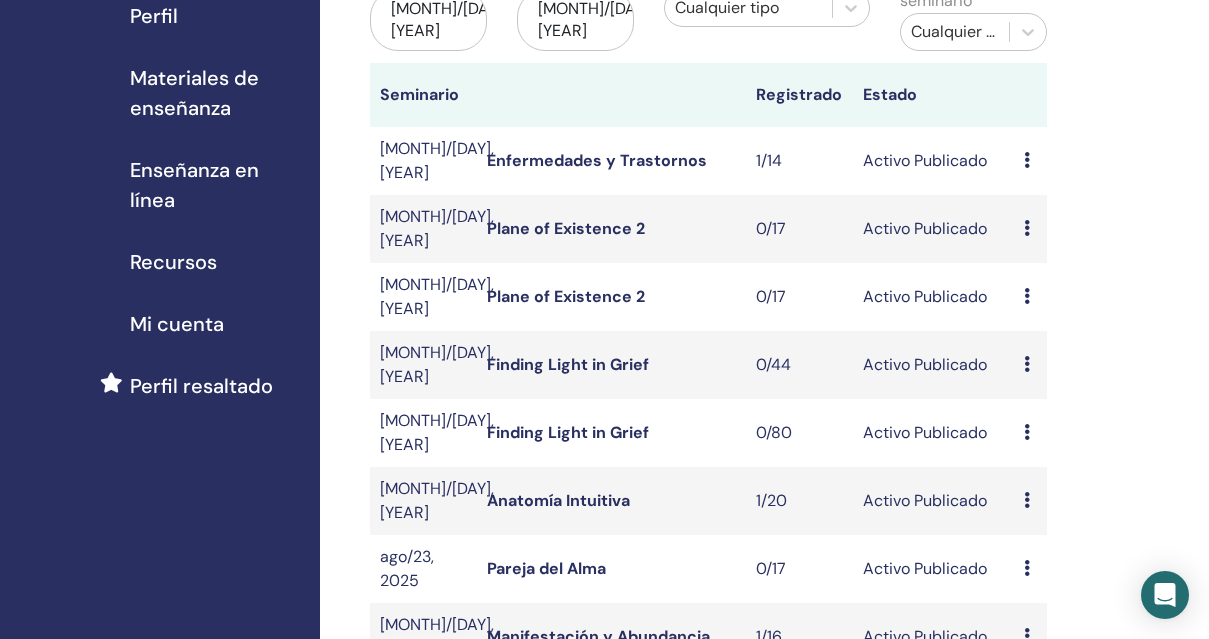 click on "Plane of Existence 2" at bounding box center [566, 296] 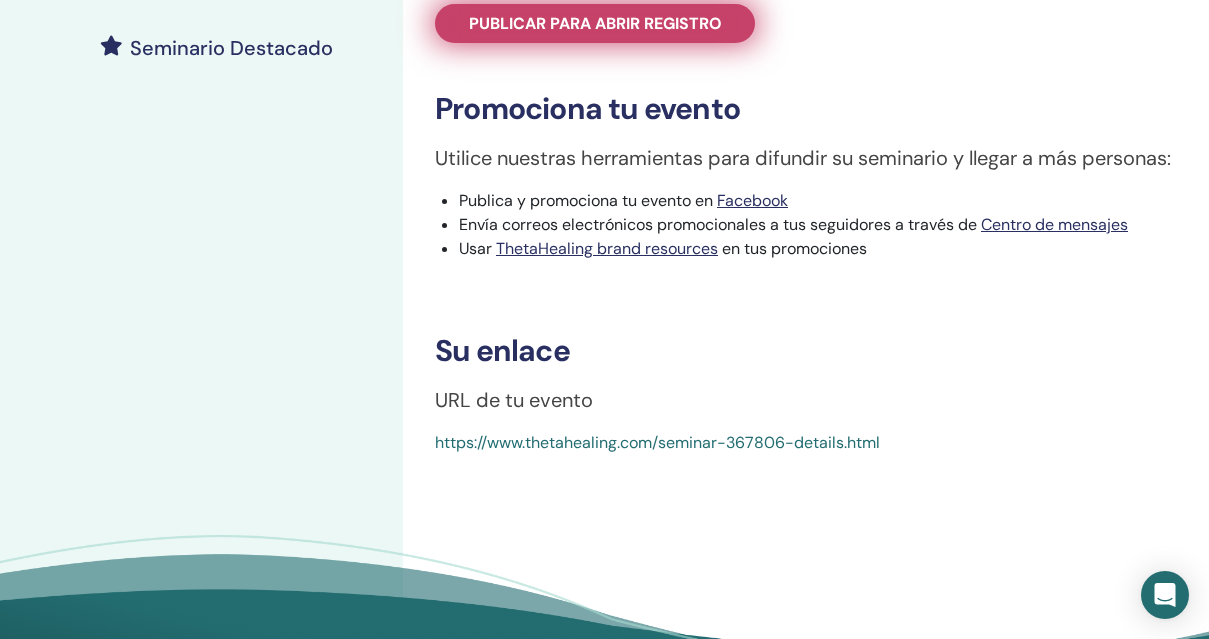 scroll, scrollTop: 557, scrollLeft: 0, axis: vertical 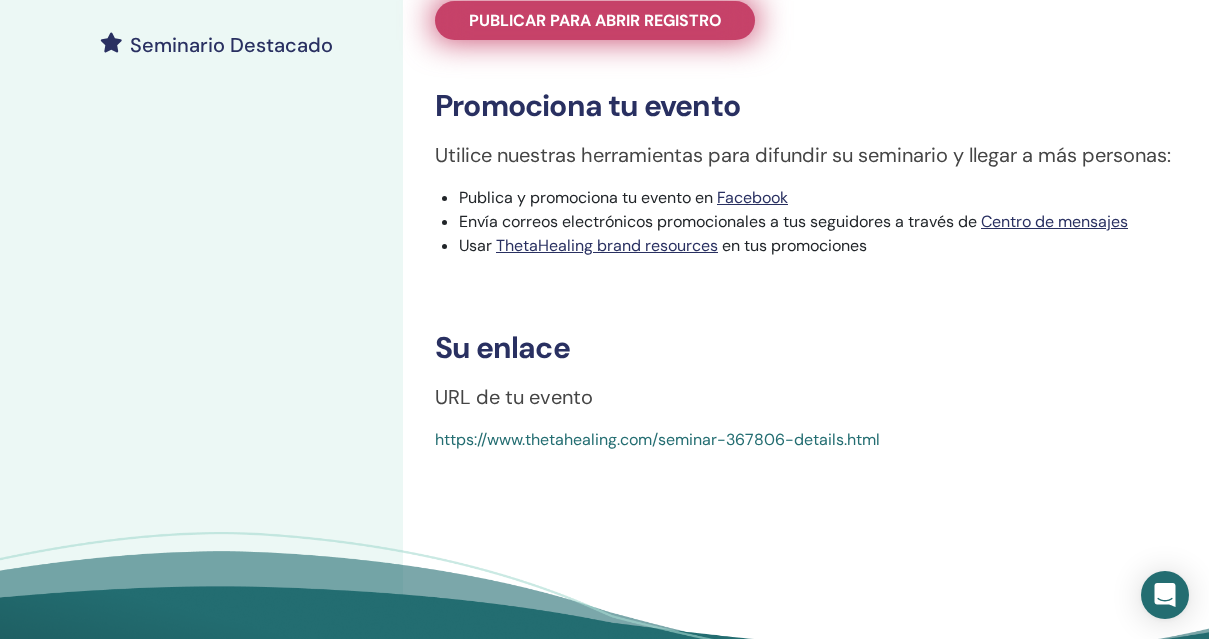 drag, startPoint x: 627, startPoint y: 471, endPoint x: 679, endPoint y: 2, distance: 471.87393 